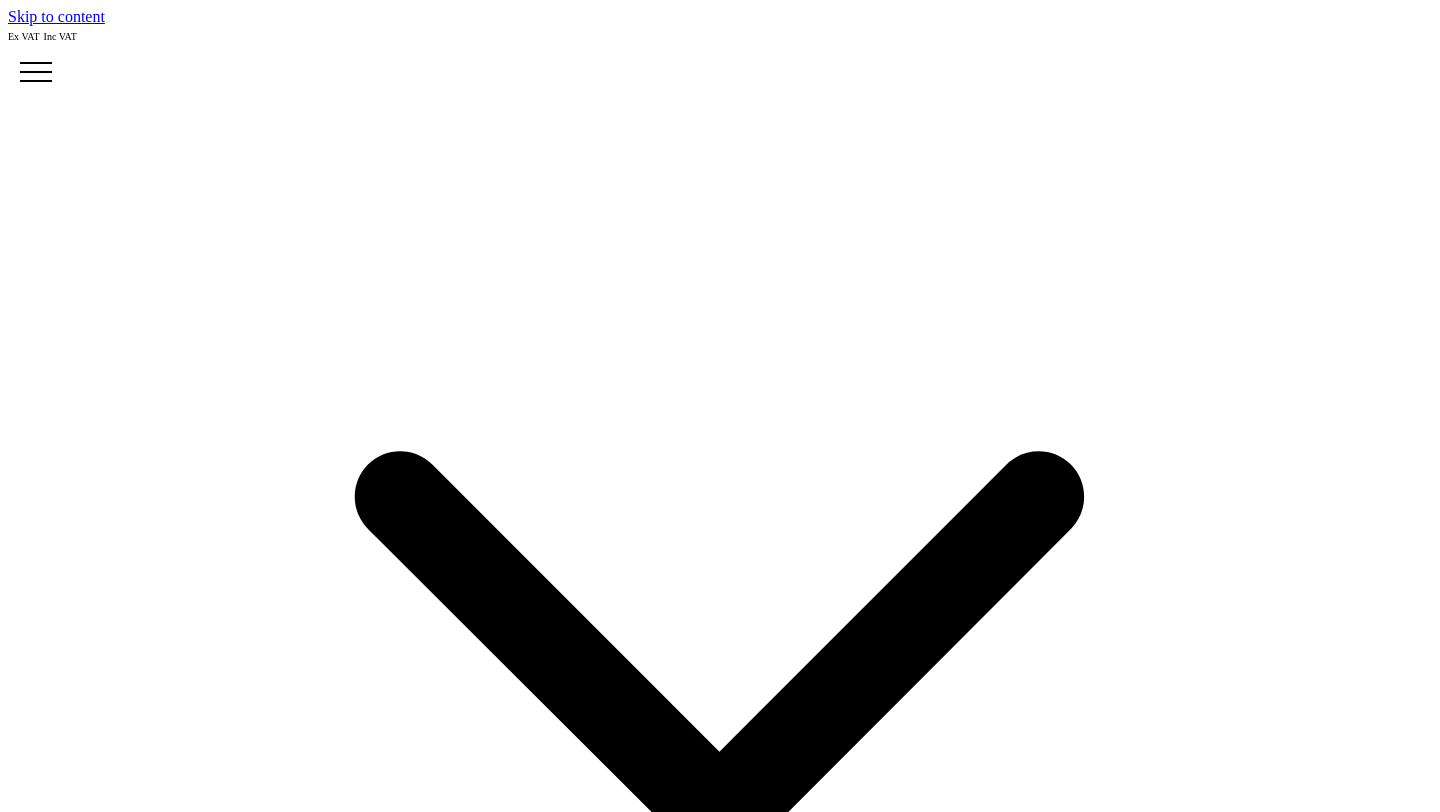 scroll, scrollTop: 0, scrollLeft: 0, axis: both 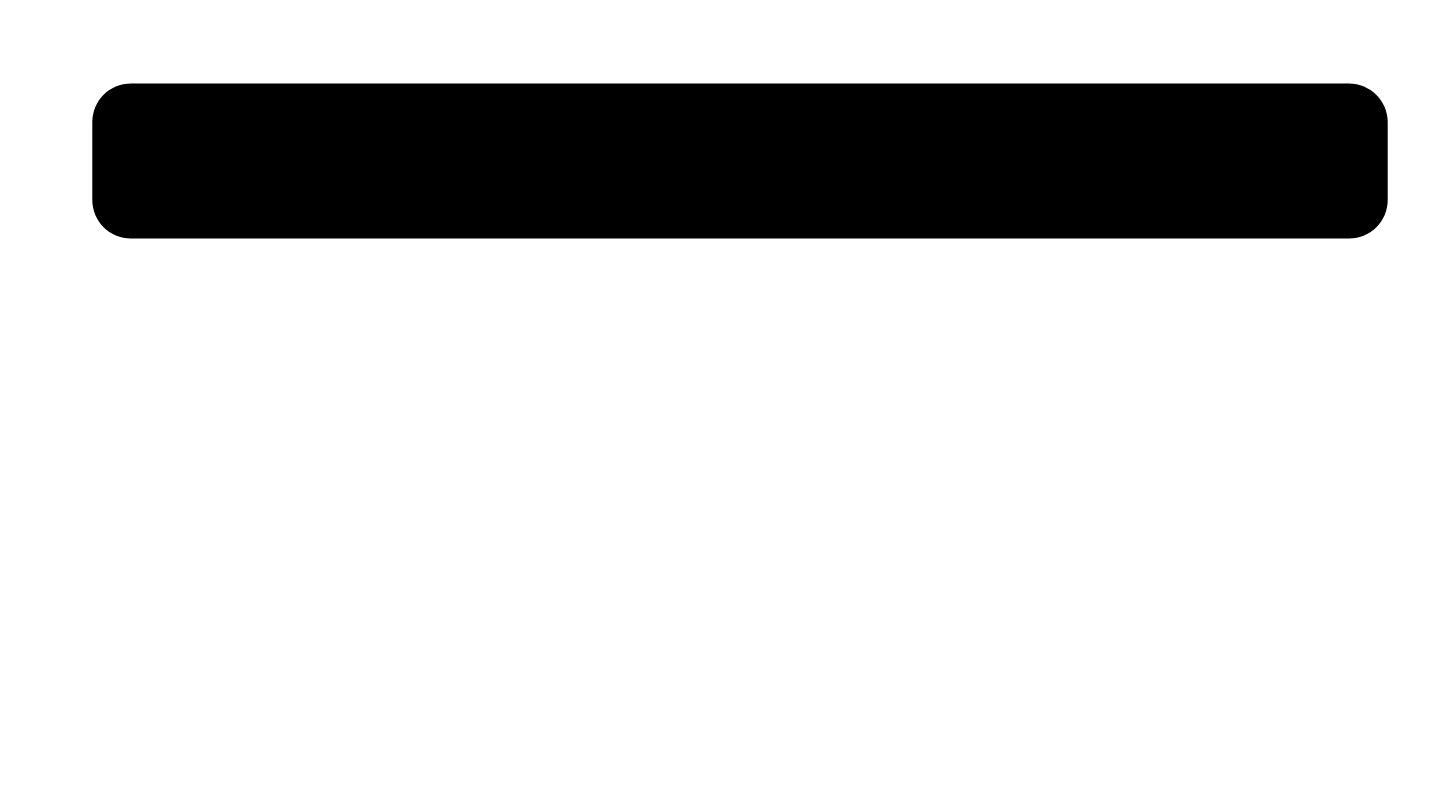 click at bounding box center [133, 19906] 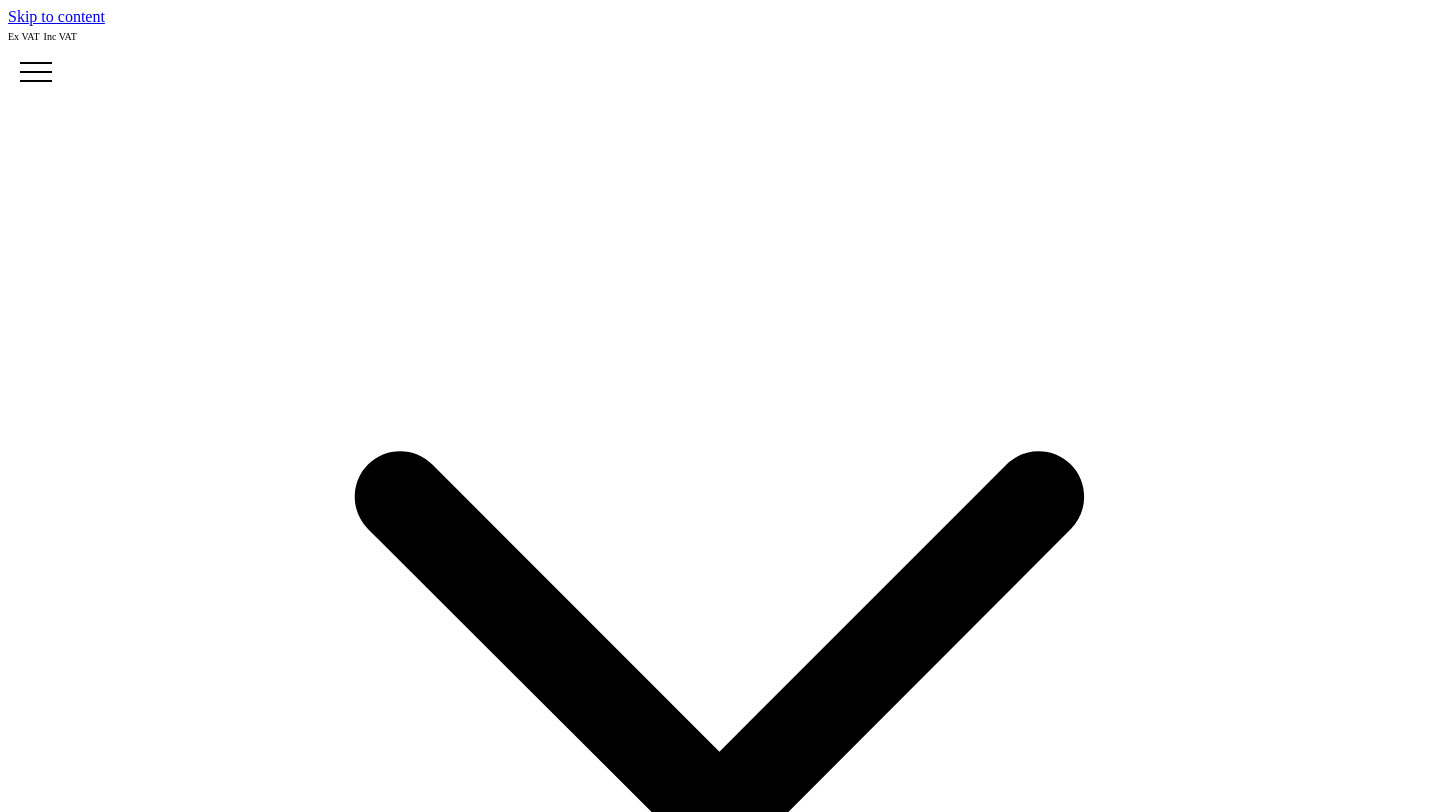 scroll, scrollTop: 0, scrollLeft: 0, axis: both 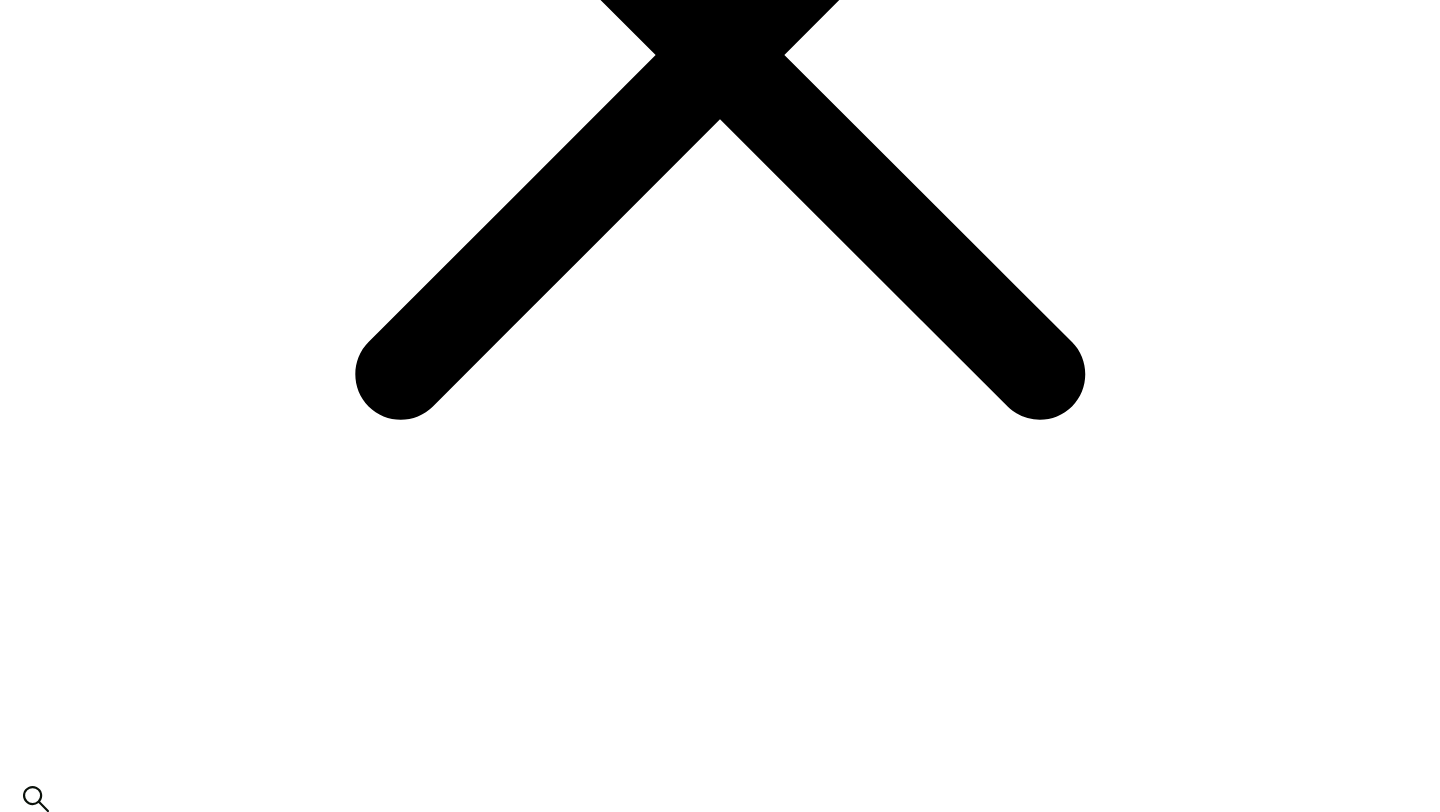 click on "choose your colour" at bounding box center [69, 24192] 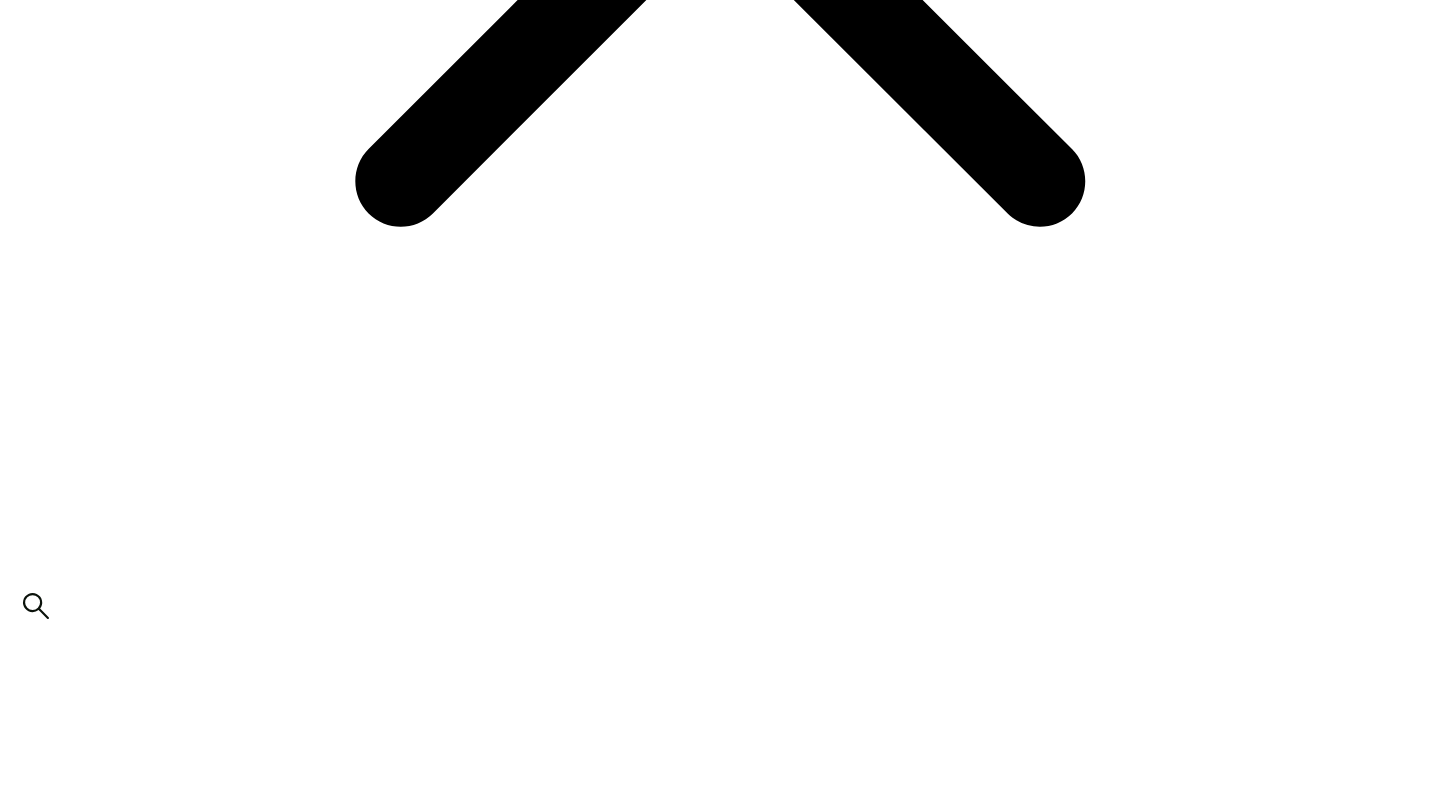 scroll, scrollTop: 978, scrollLeft: 0, axis: vertical 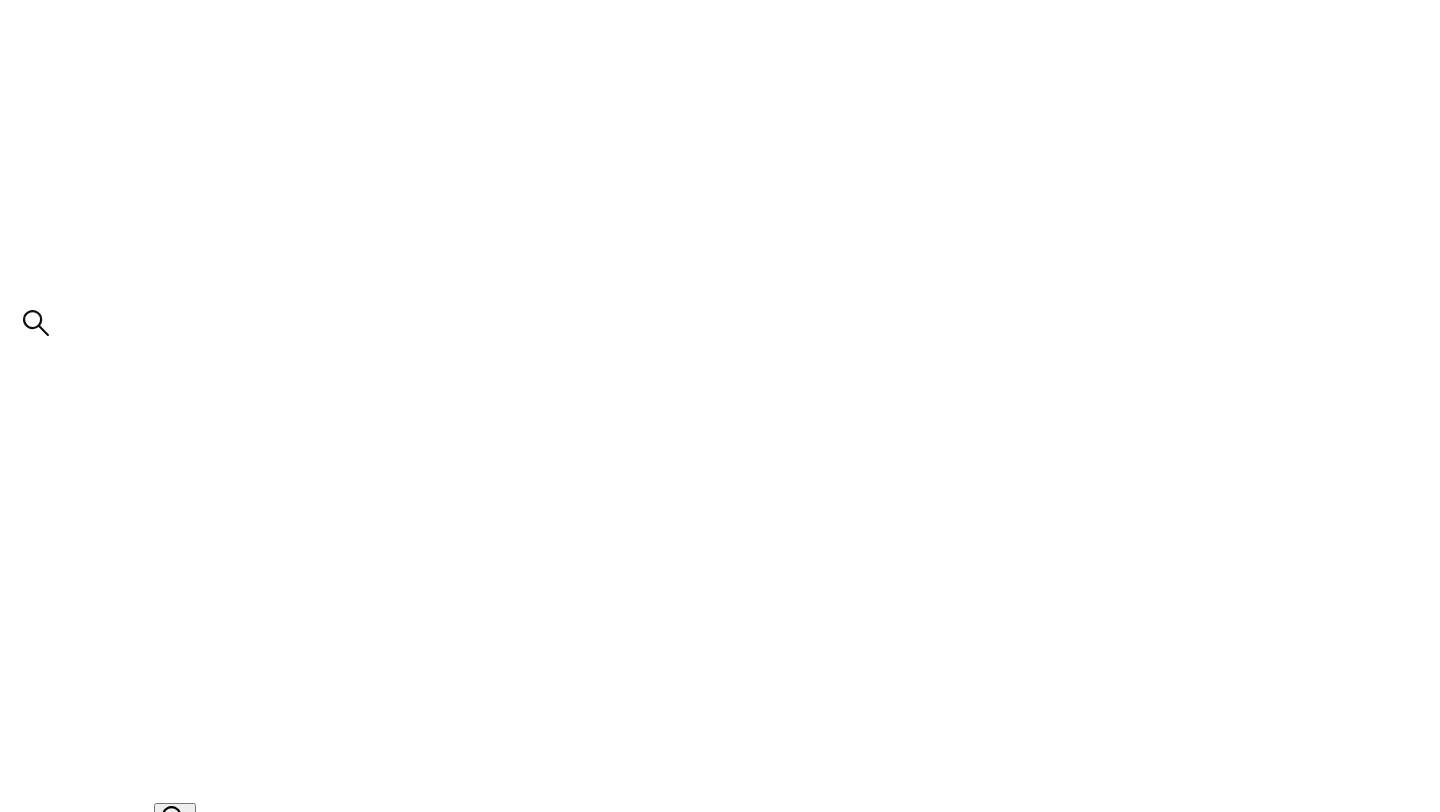 click on "Additional Options" at bounding box center (720, 24241) 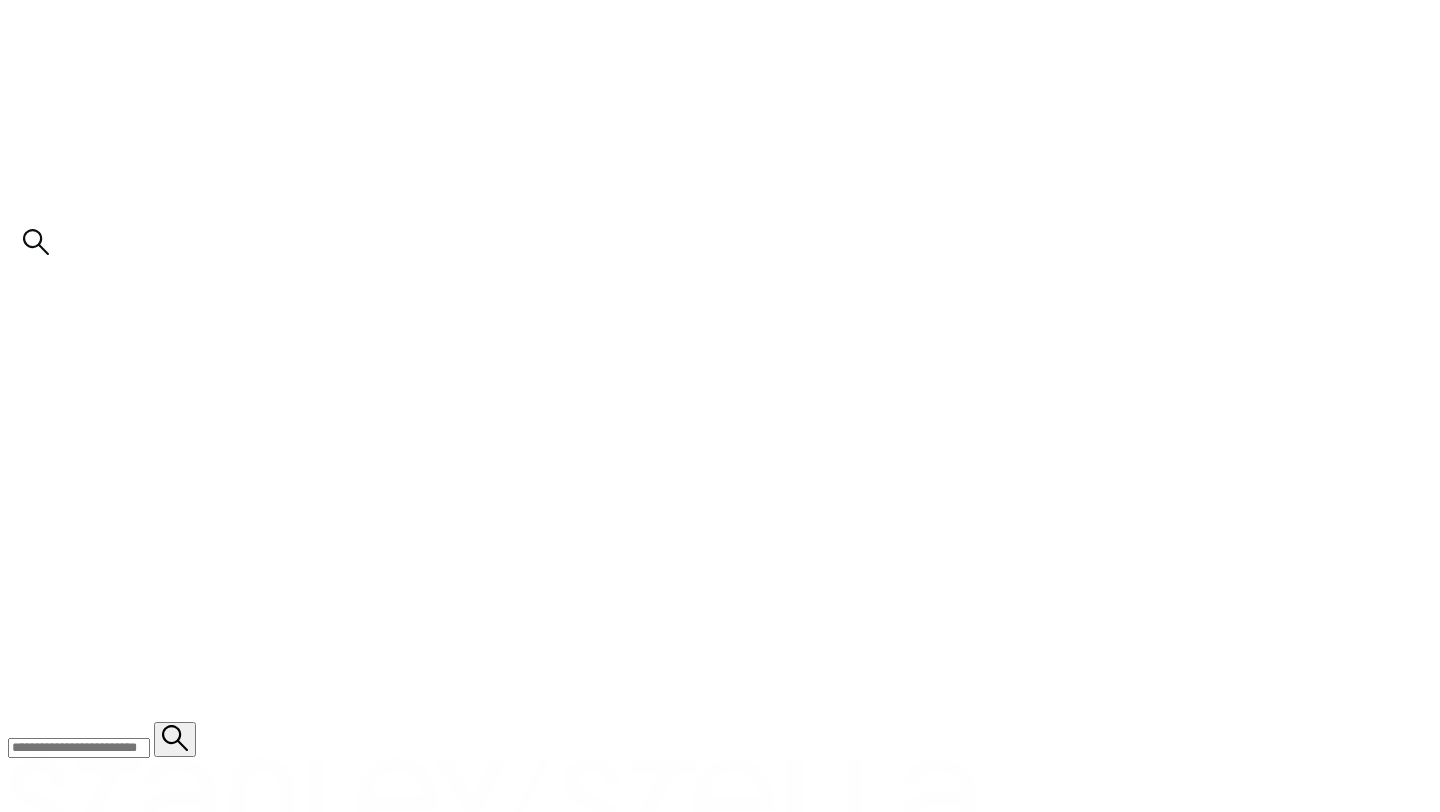 scroll, scrollTop: 1381, scrollLeft: 0, axis: vertical 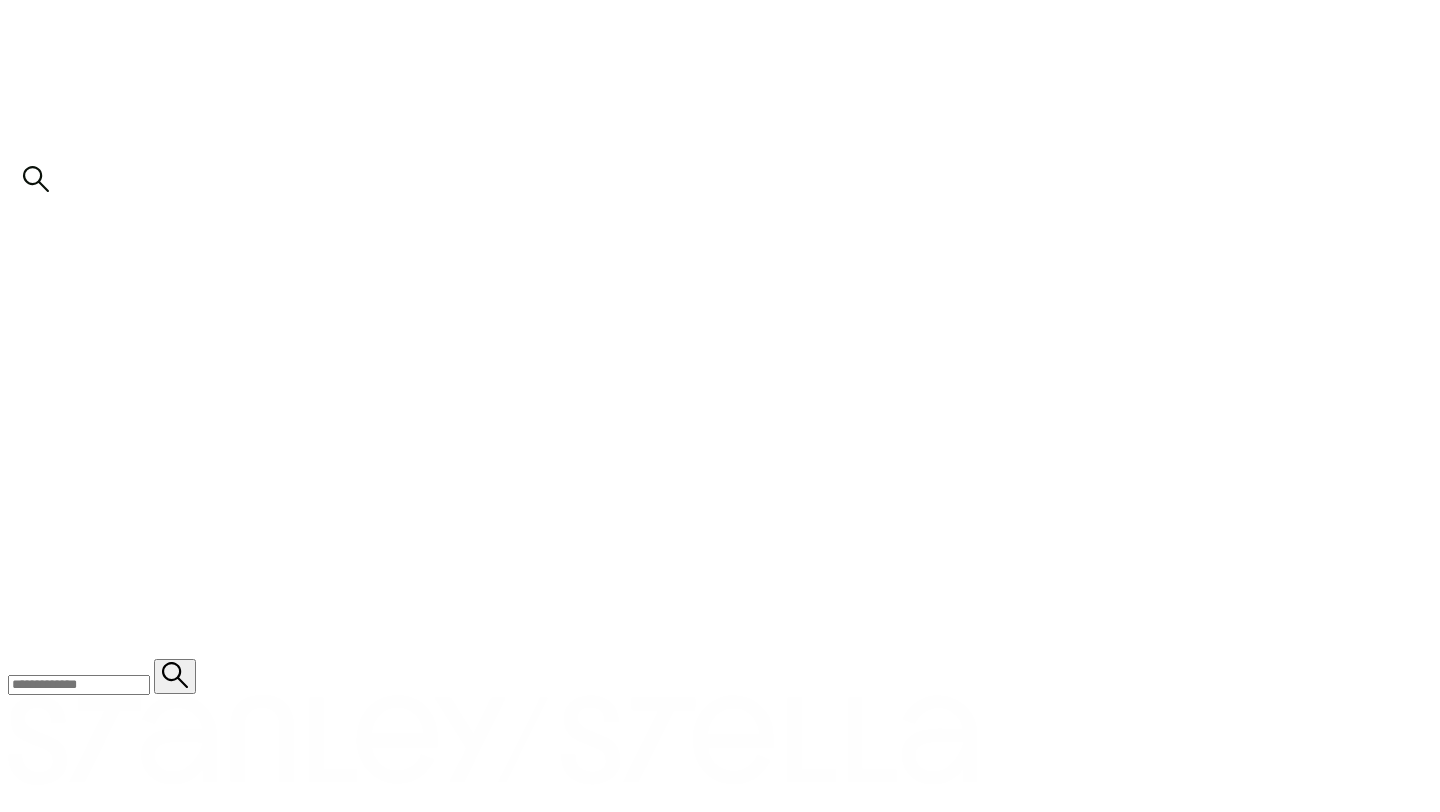 click on "Notes" at bounding box center [53, 24096] 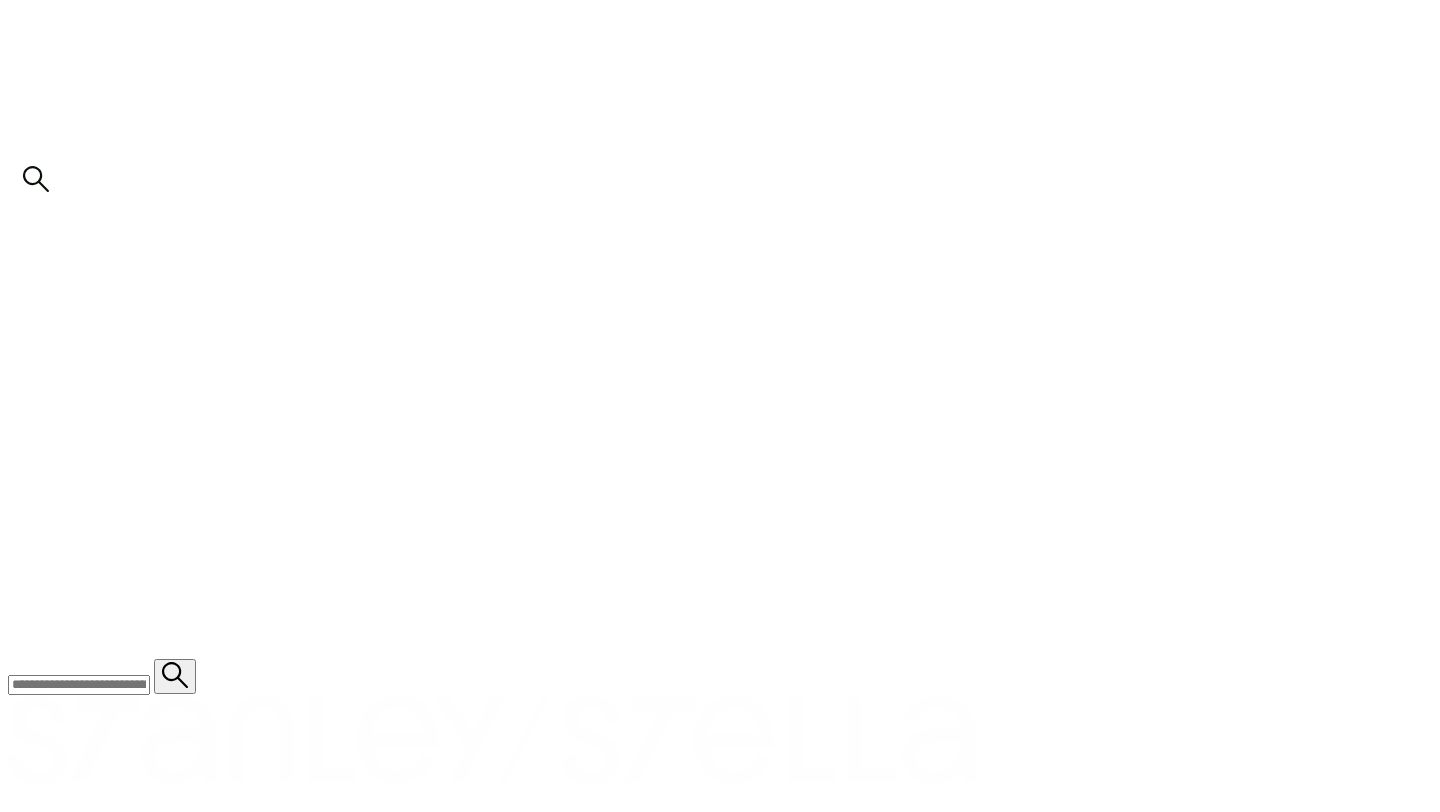 click on "Notes" at bounding box center (53, 24096) 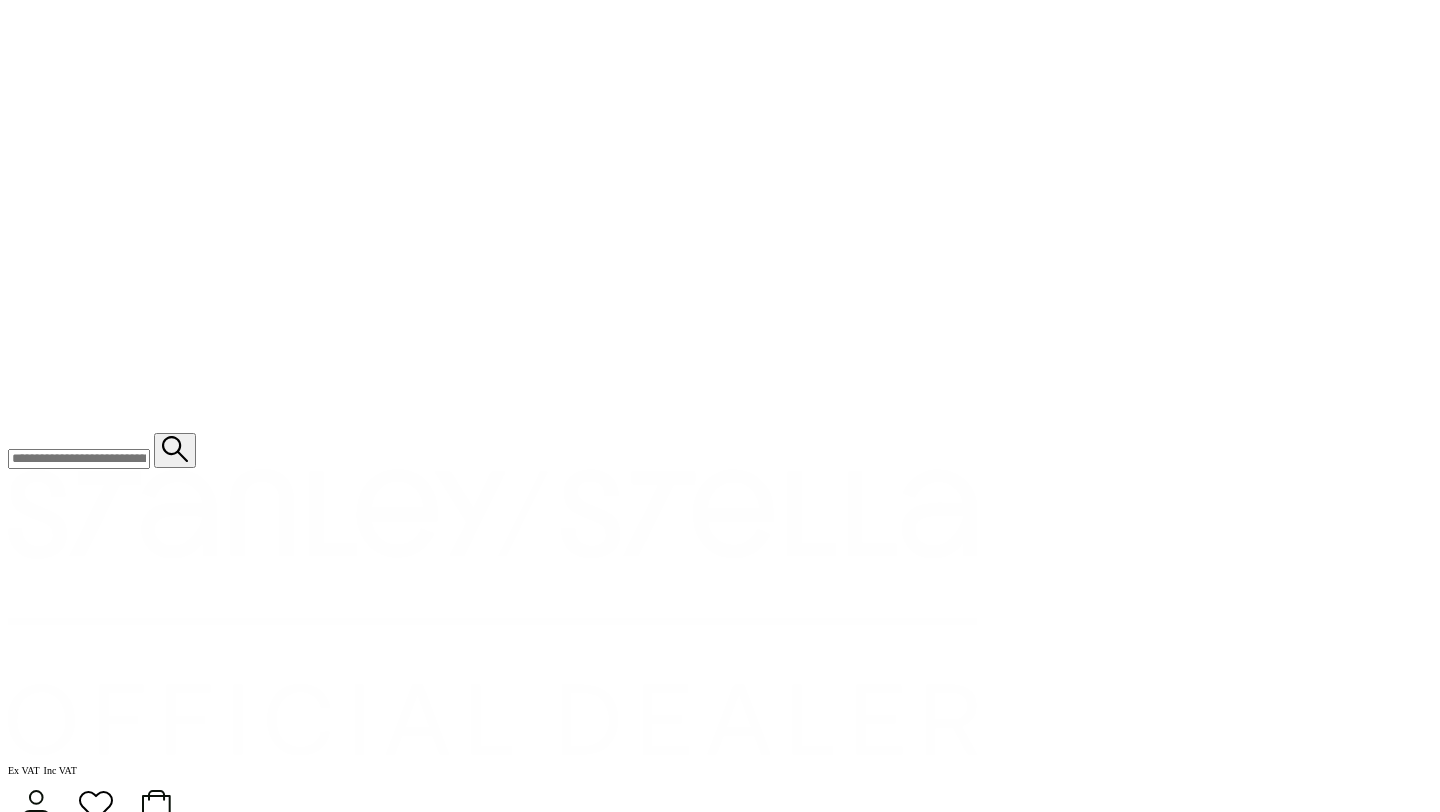 scroll, scrollTop: 1662, scrollLeft: 0, axis: vertical 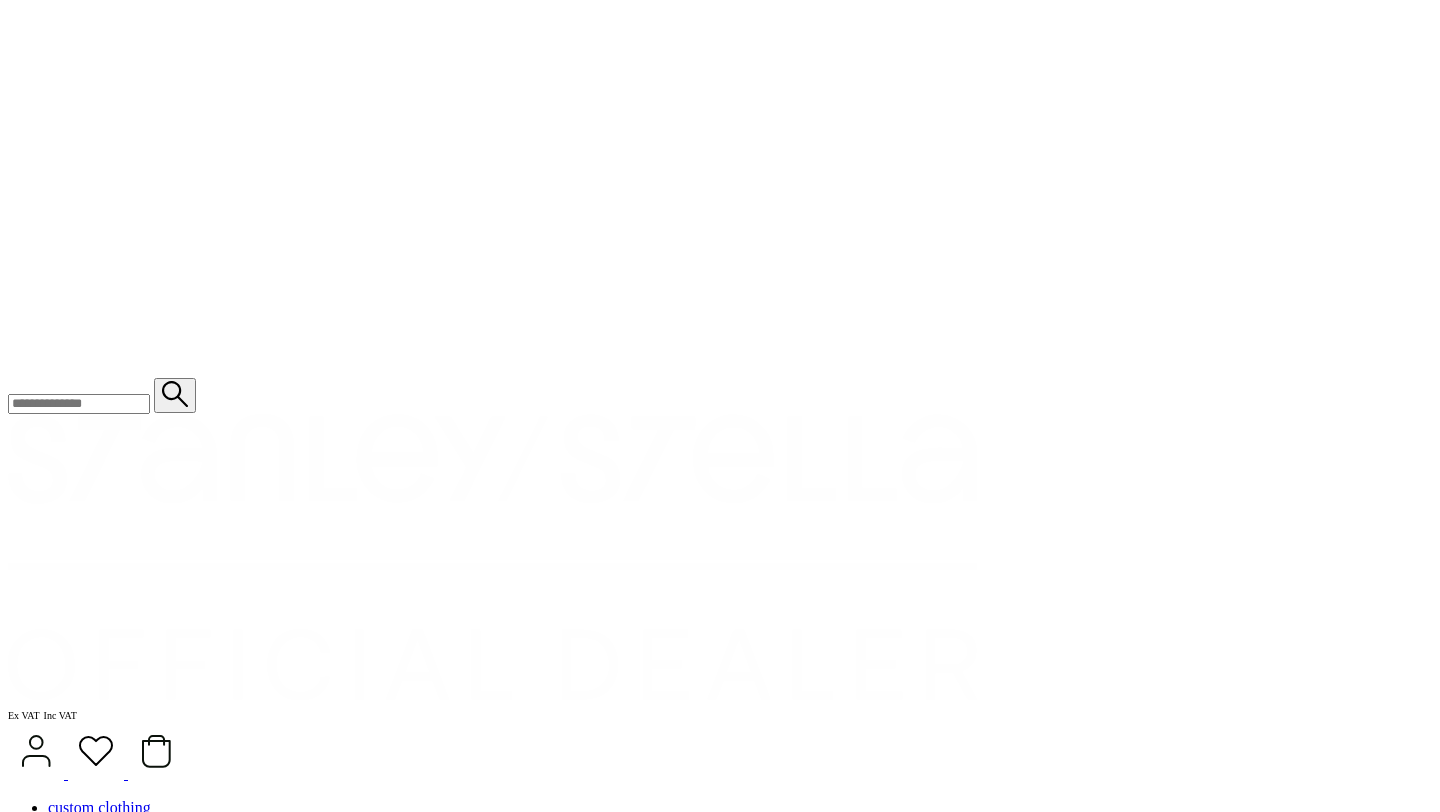 click on "add to quote" at bounding box center (720, 25062) 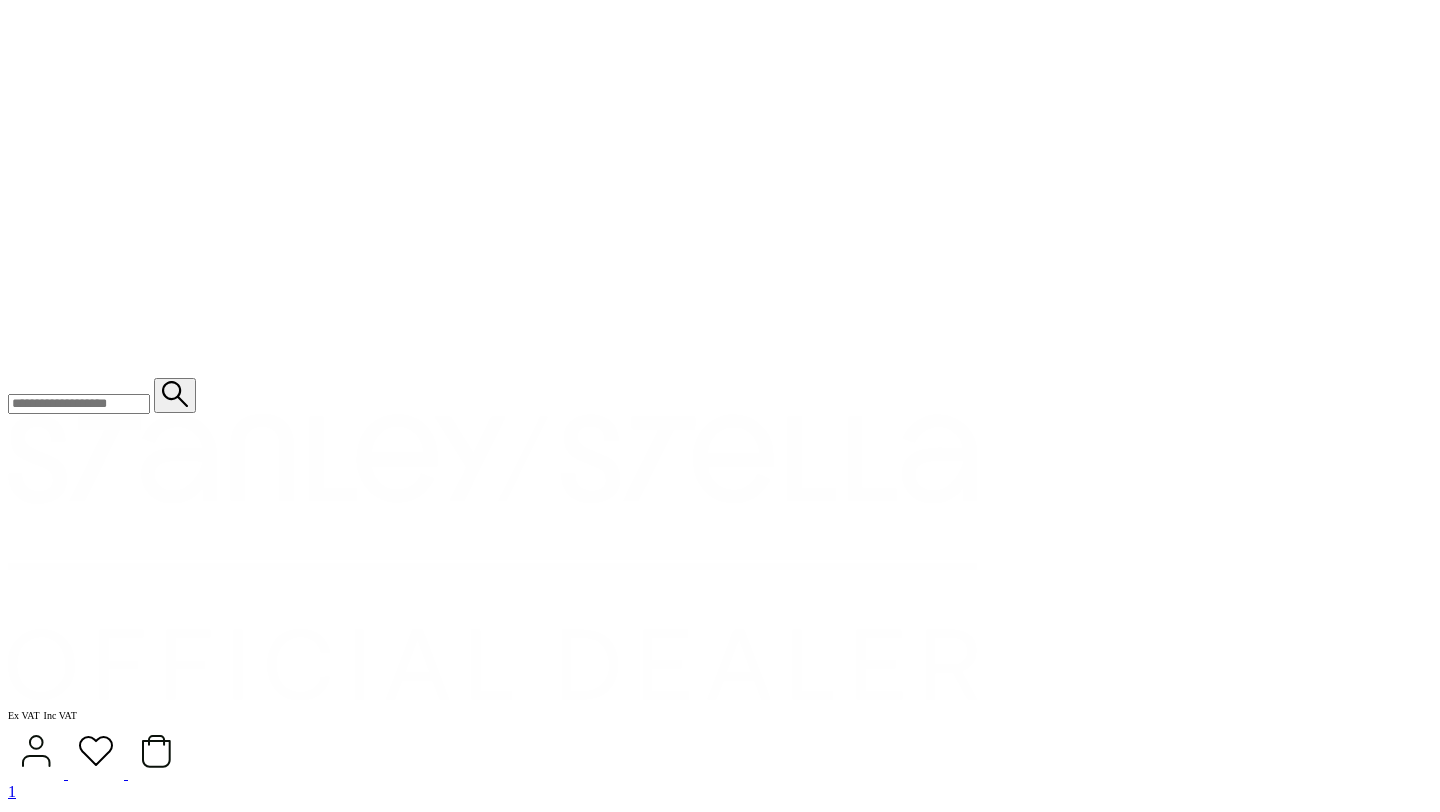 click on "1 x Classic heavyweight ringspun t-shirt  Colour: Black                                              View Quote  or  Add More Products" at bounding box center [720, 26877] 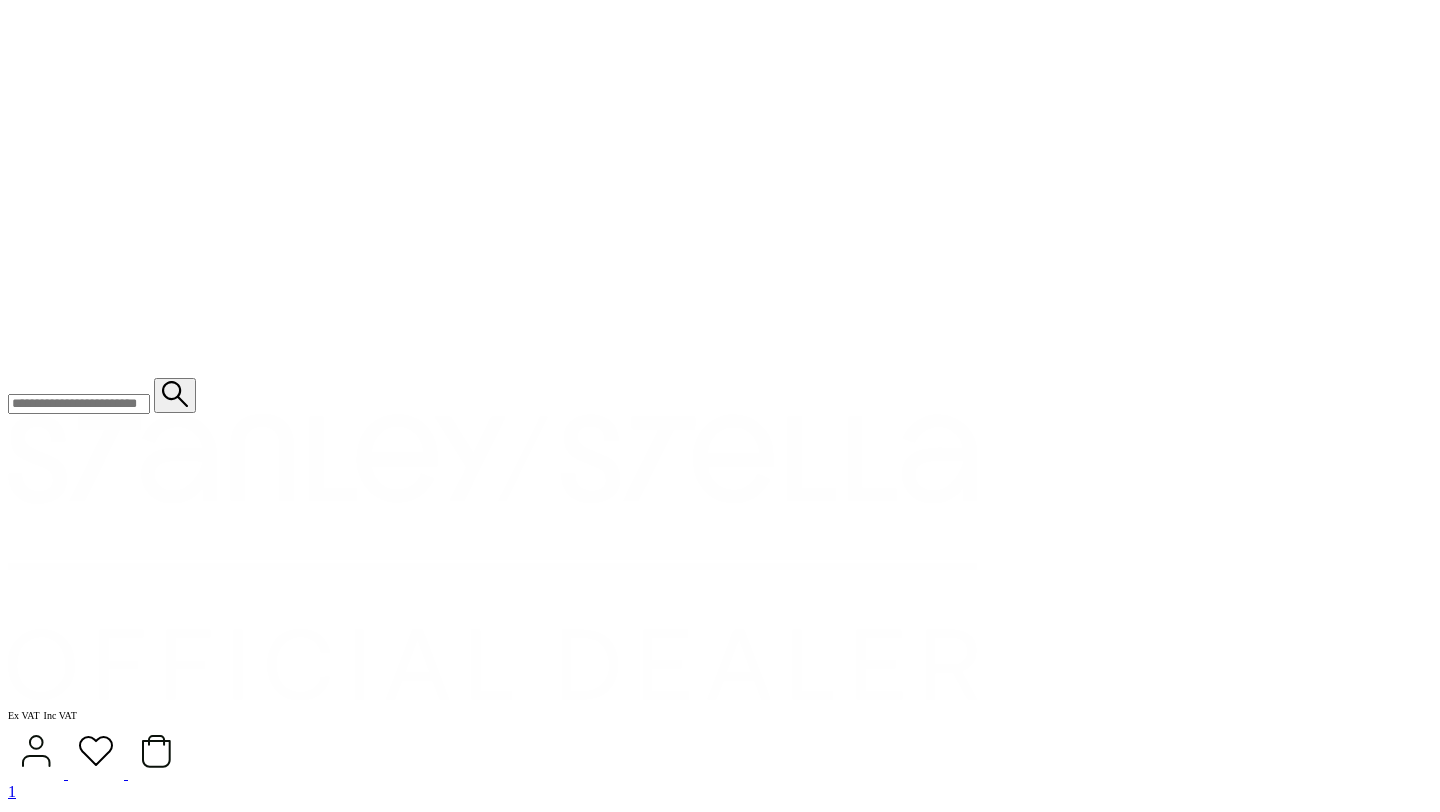 click on "View Quote" at bounding box center [46, 26875] 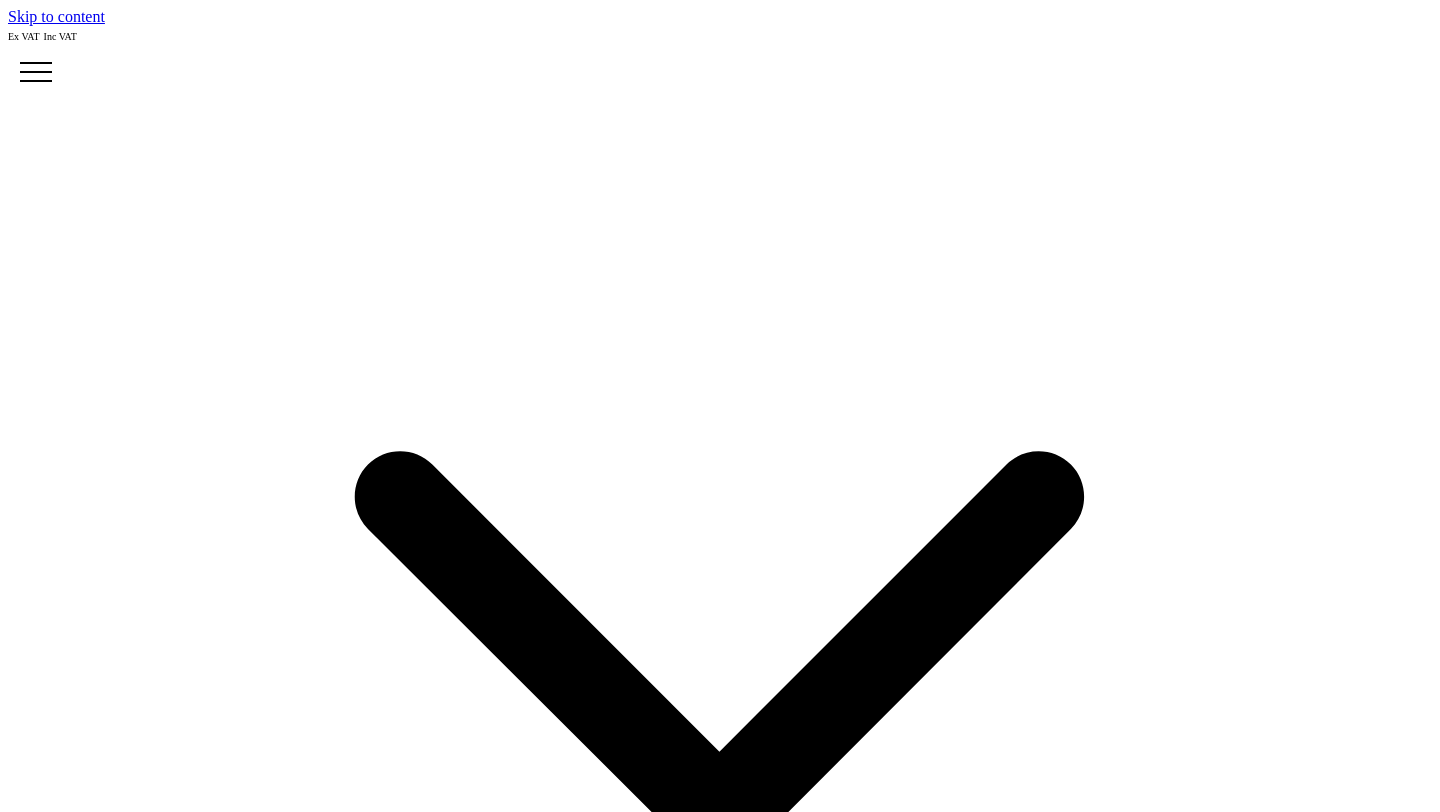 scroll, scrollTop: 0, scrollLeft: 0, axis: both 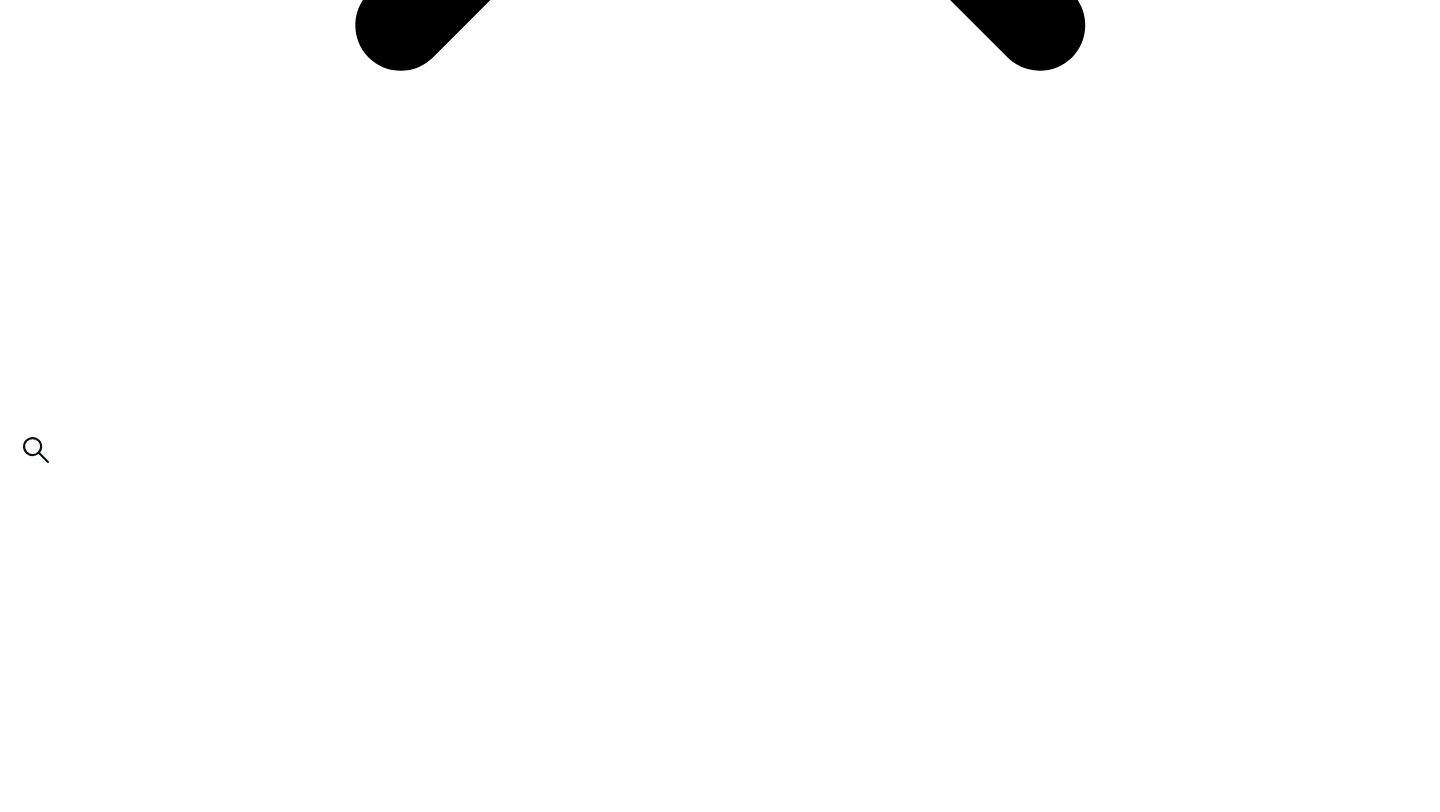 click on ">  see them all" at bounding box center [54, 18778] 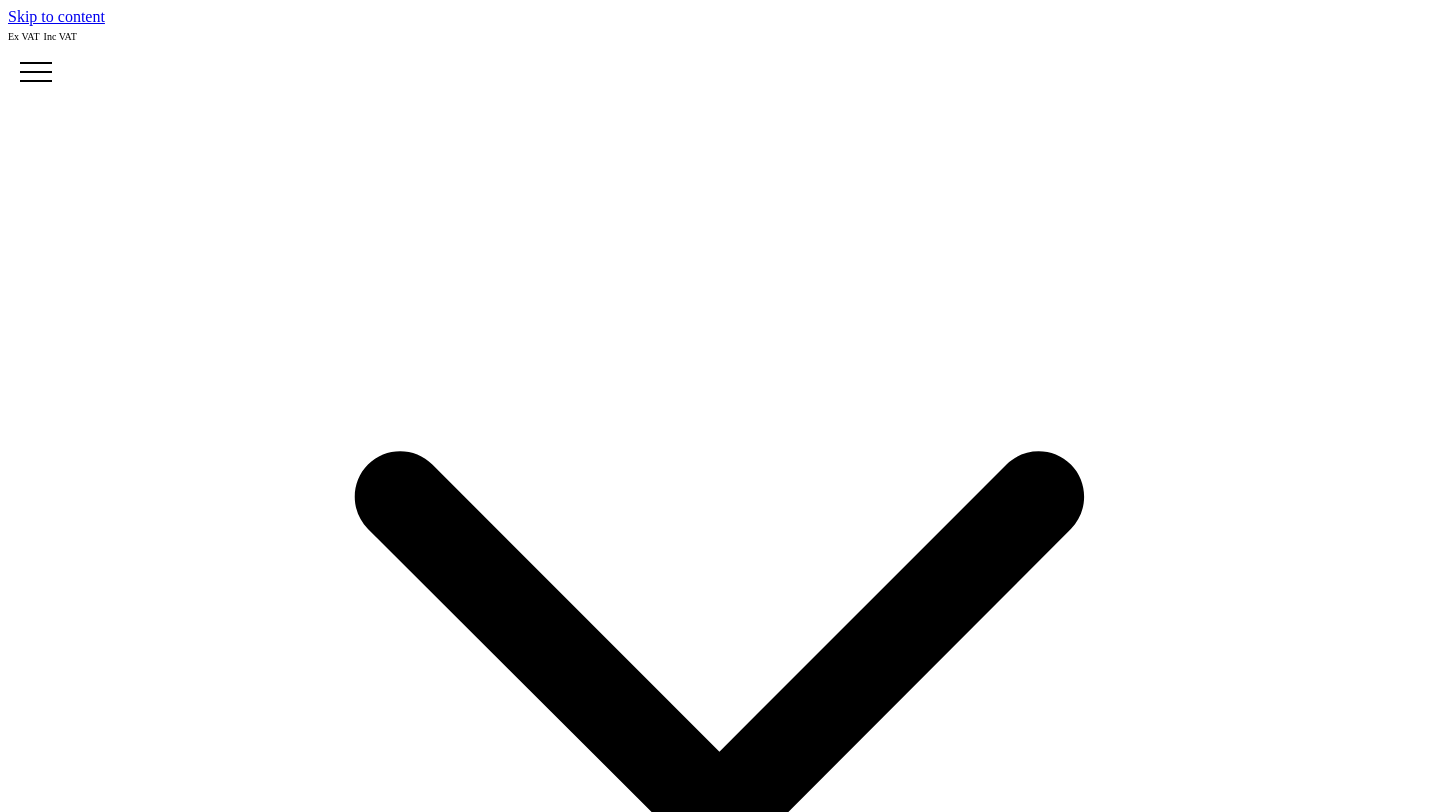 scroll, scrollTop: 0, scrollLeft: 0, axis: both 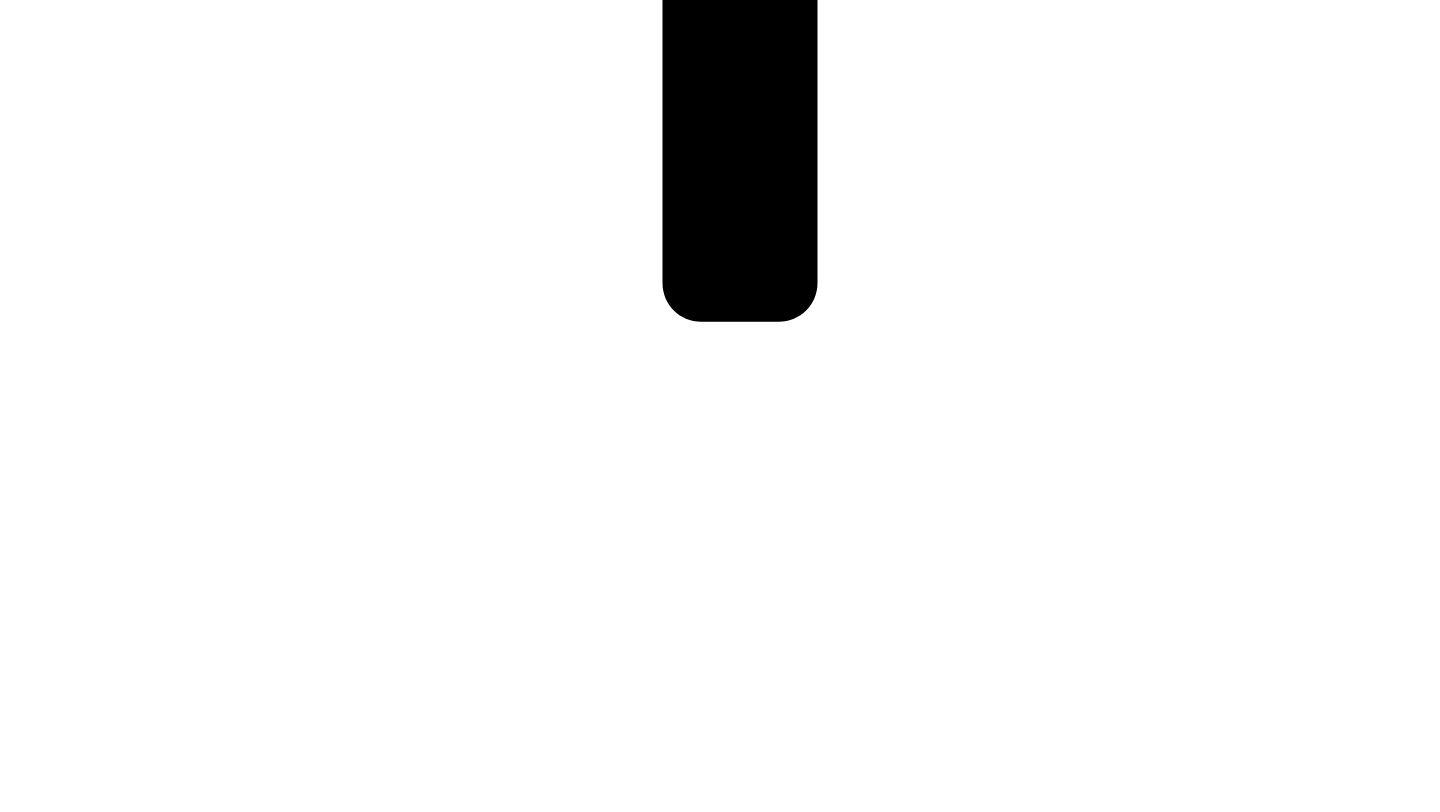 click at bounding box center (16, 12386) 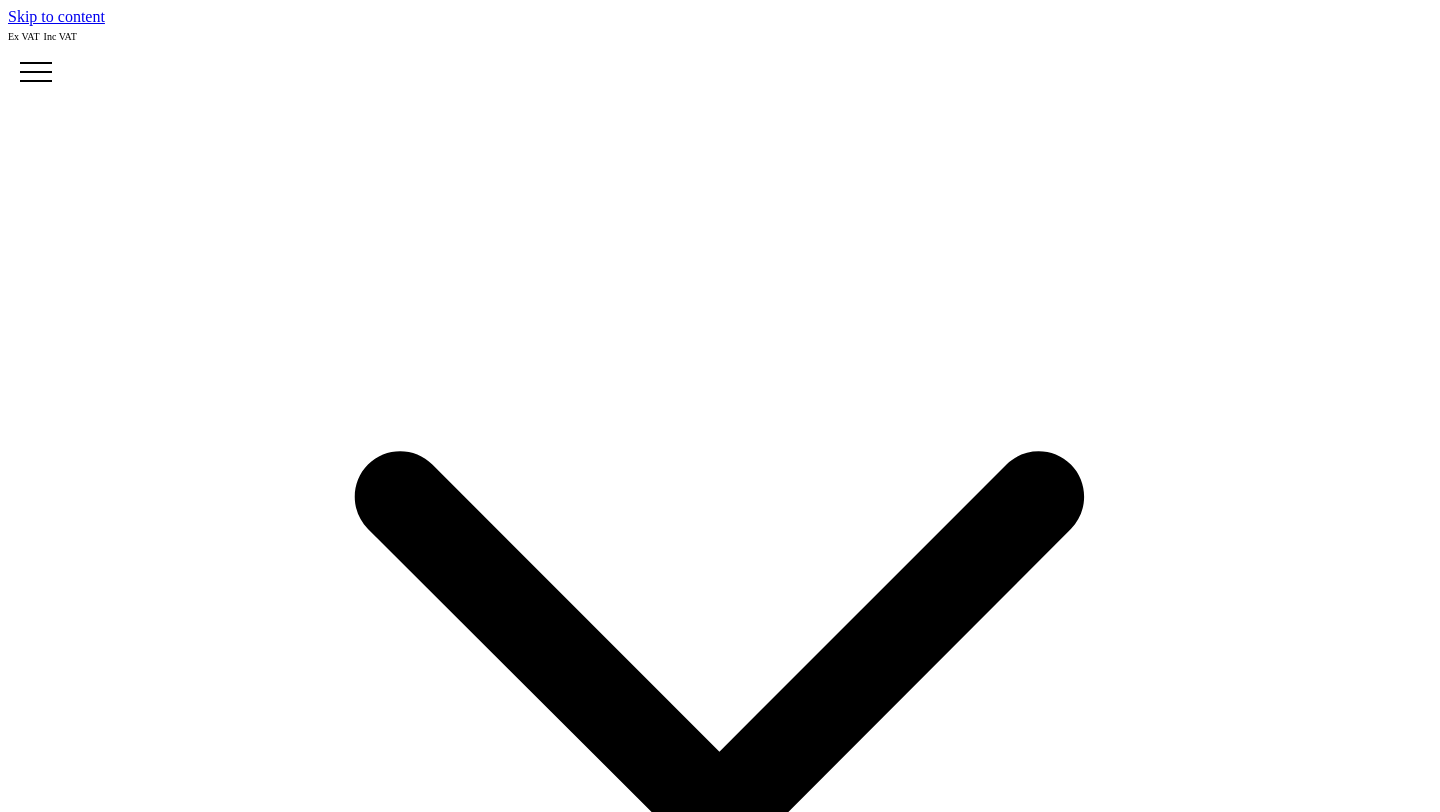 scroll, scrollTop: 0, scrollLeft: 0, axis: both 